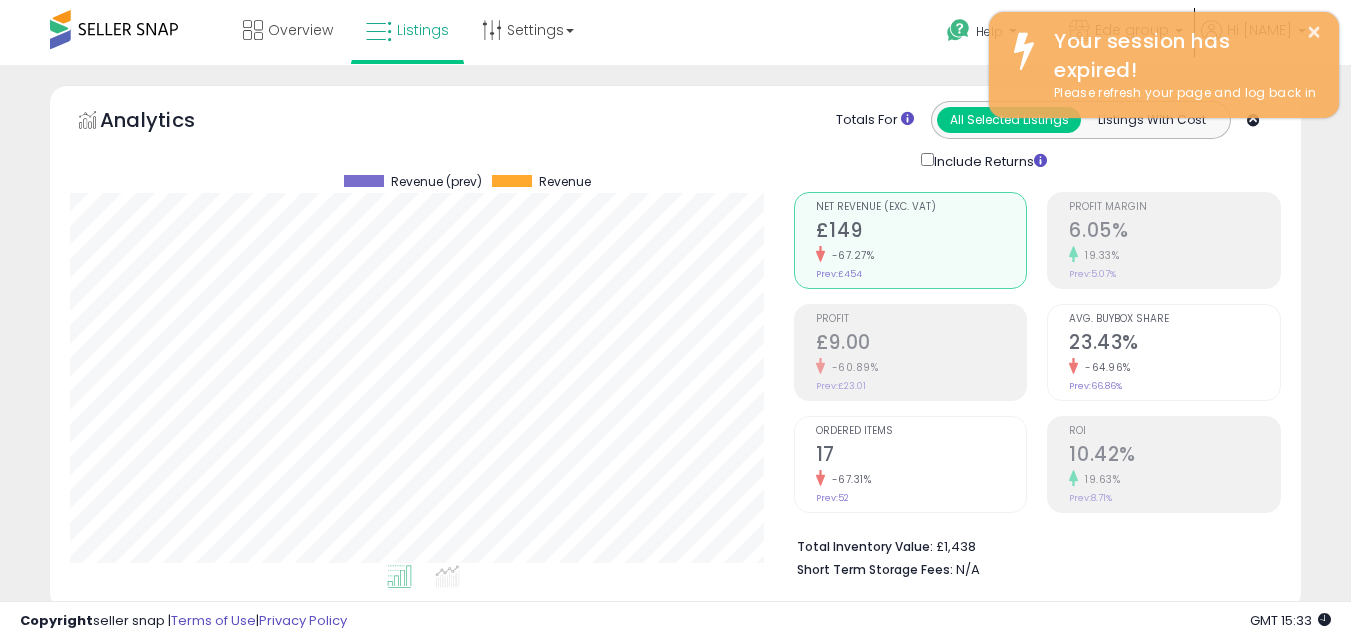 scroll, scrollTop: 634, scrollLeft: 0, axis: vertical 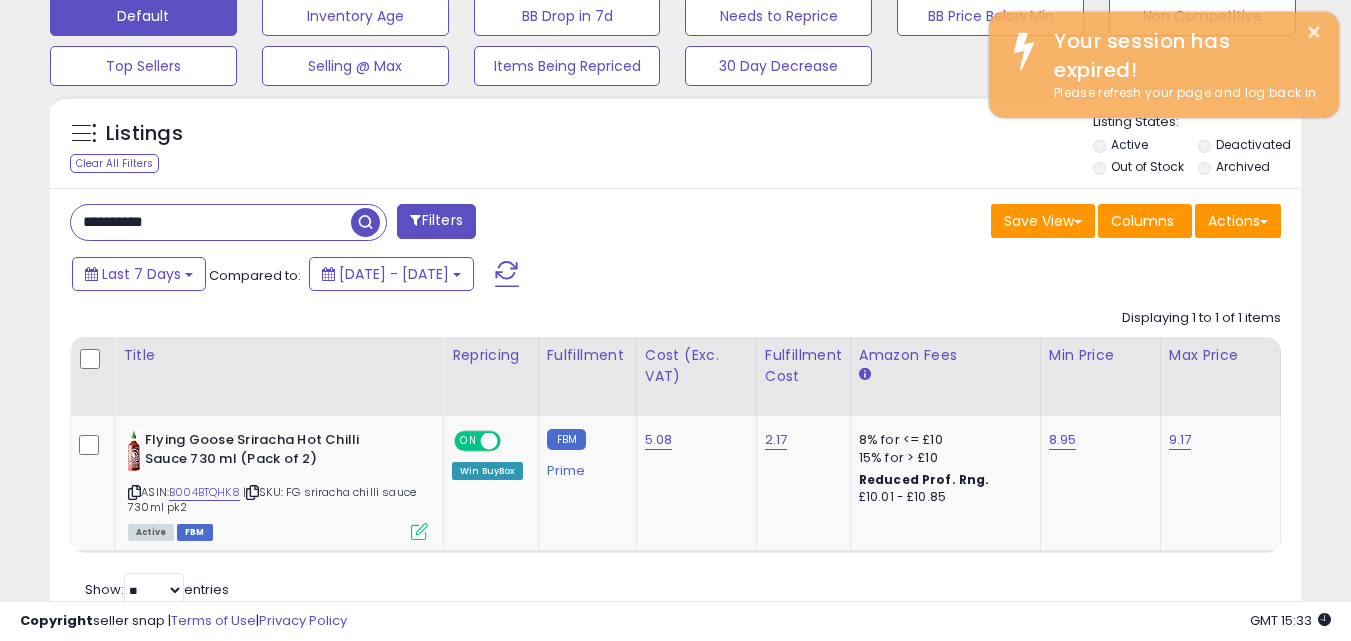 click on "**********" at bounding box center (211, 222) 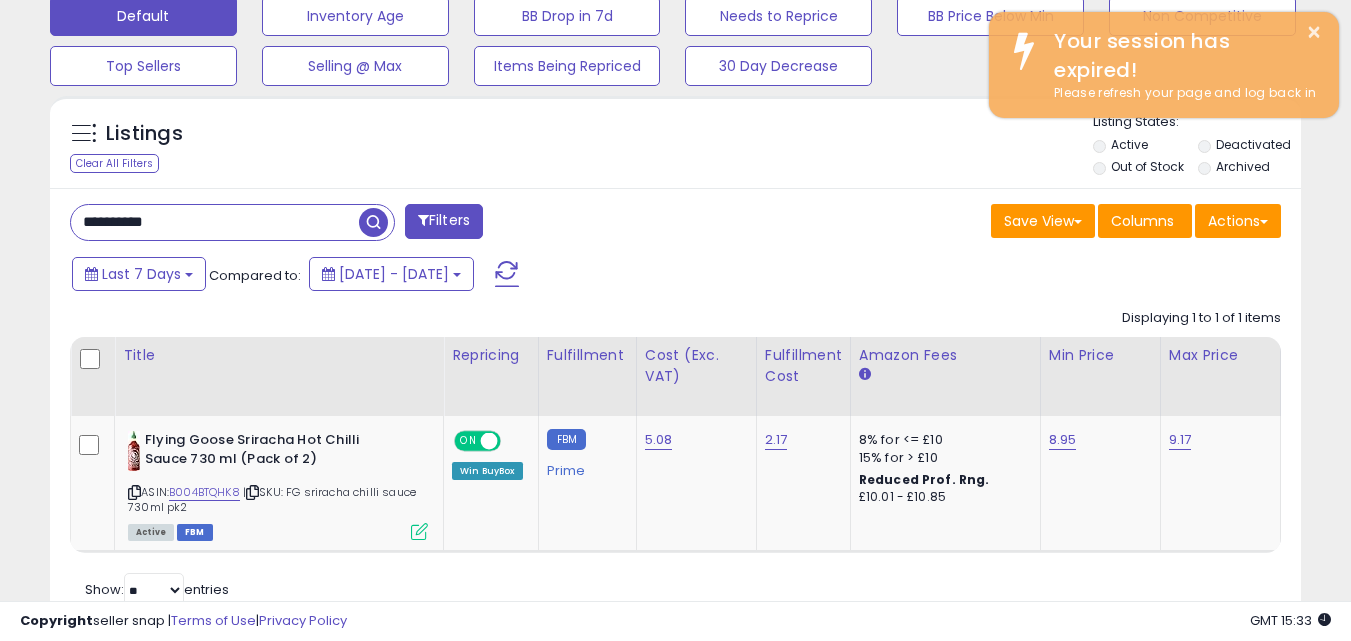 click on "**********" at bounding box center [215, 222] 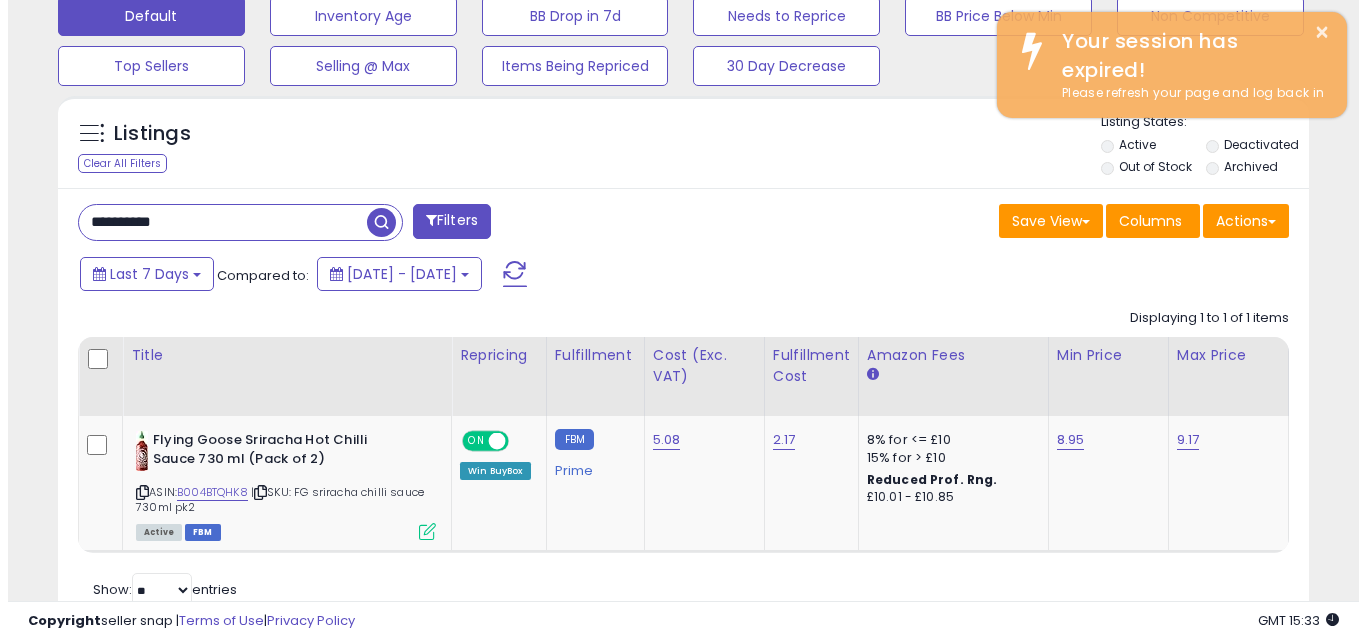 scroll, scrollTop: 579, scrollLeft: 0, axis: vertical 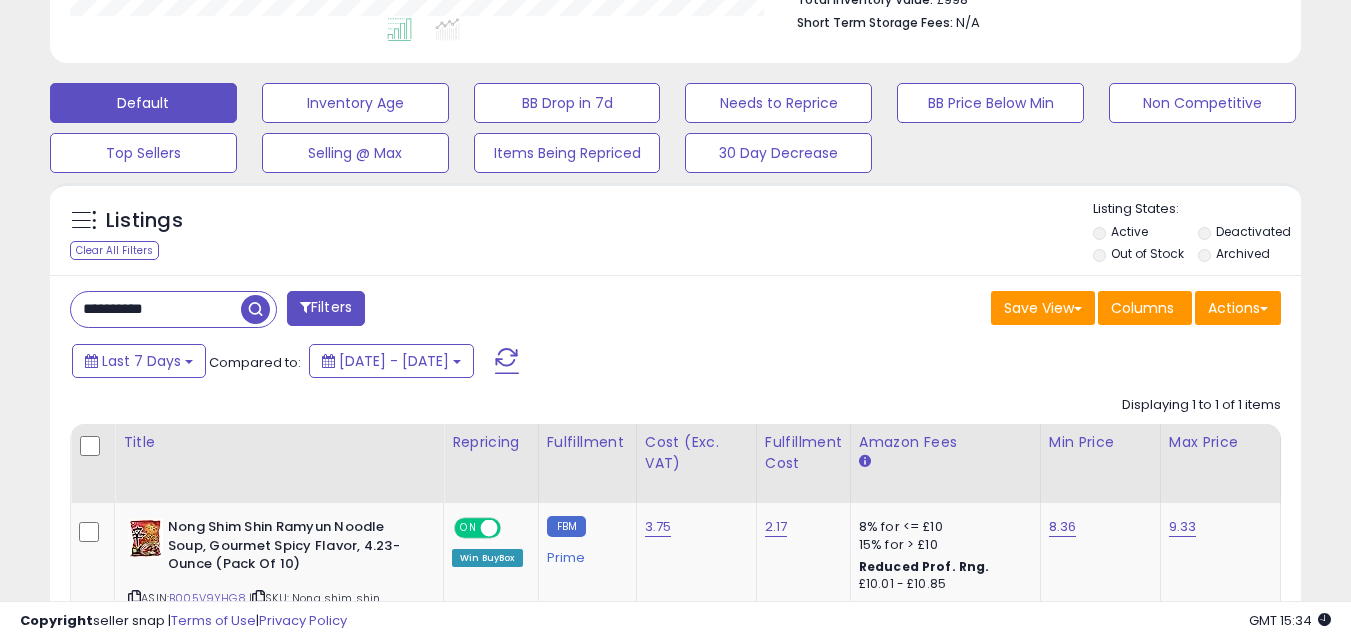 drag, startPoint x: 136, startPoint y: 290, endPoint x: 136, endPoint y: 306, distance: 16 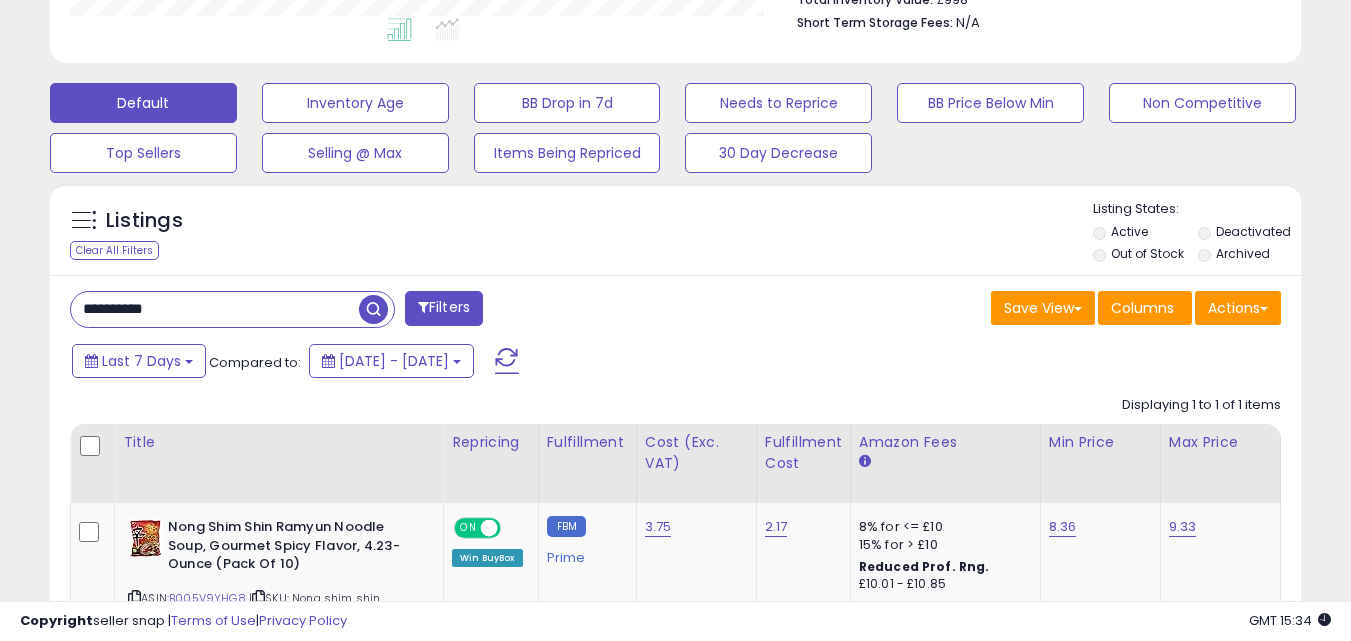 click on "**********" at bounding box center (215, 309) 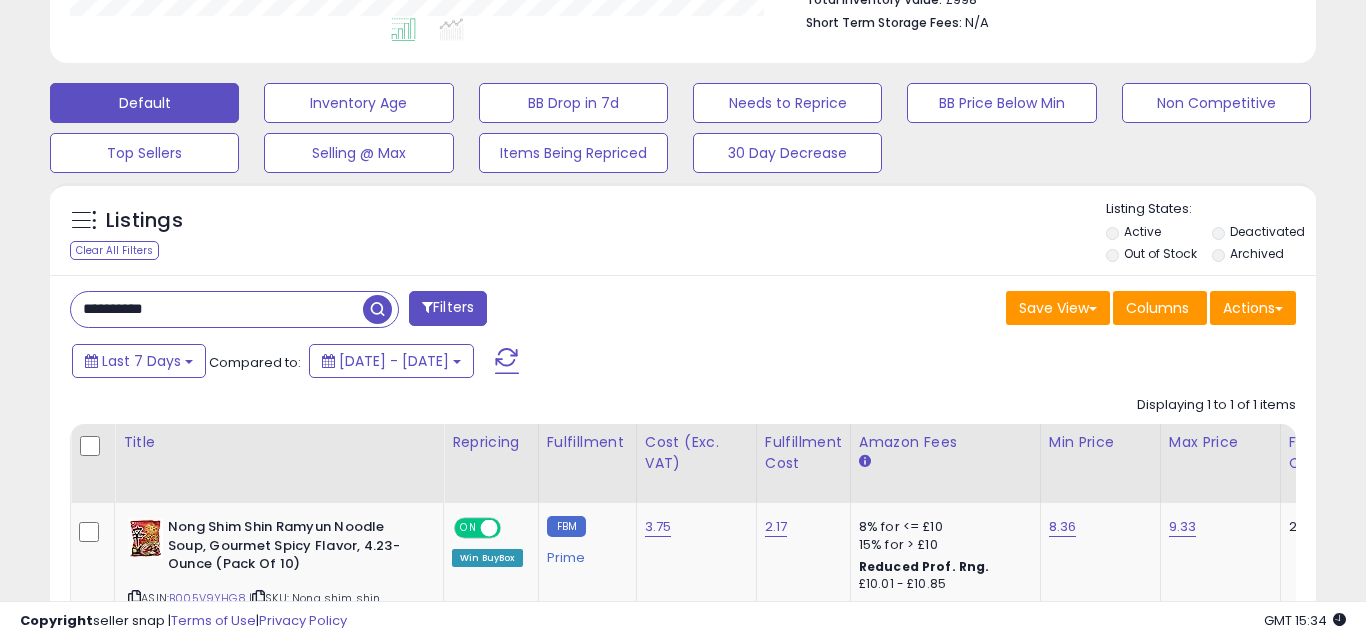 scroll, scrollTop: 999590, scrollLeft: 999267, axis: both 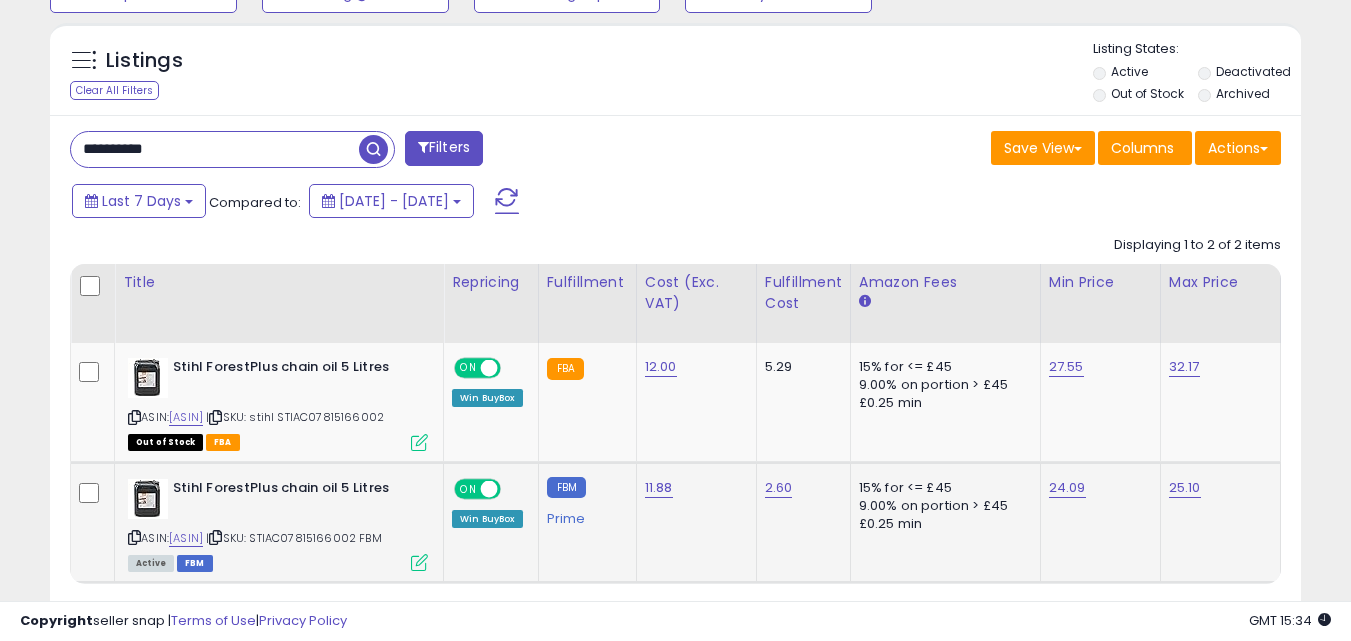 click at bounding box center [419, 562] 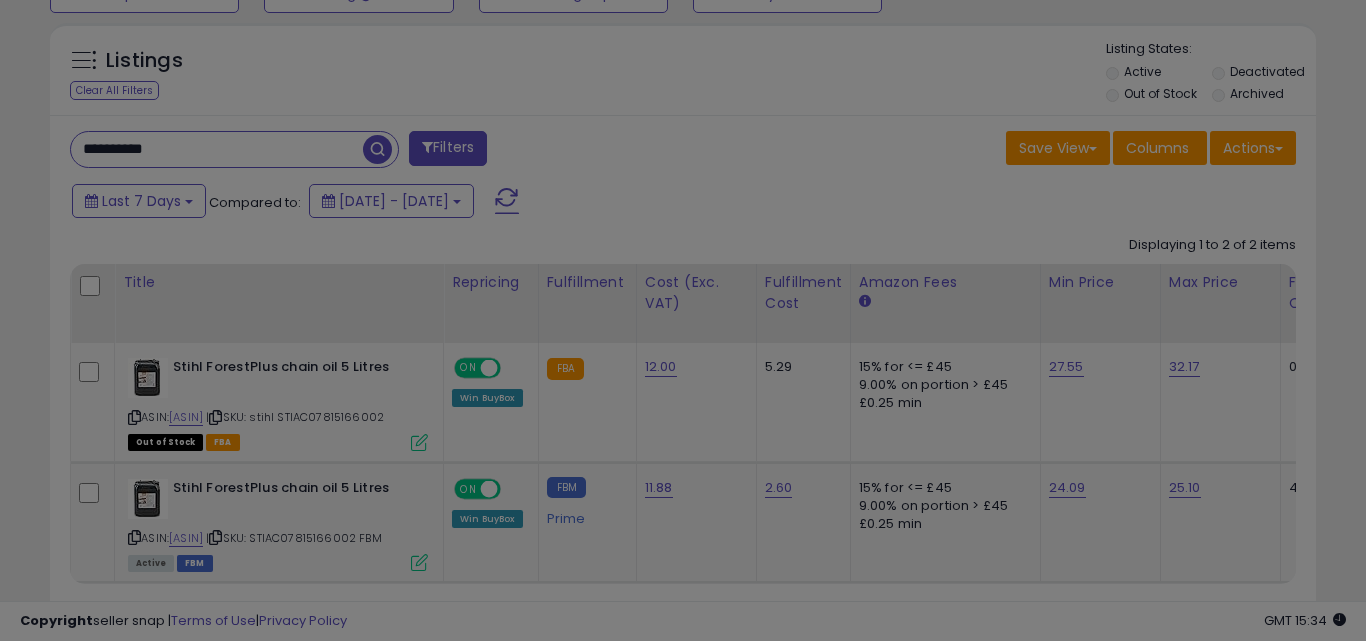 scroll, scrollTop: 999590, scrollLeft: 999267, axis: both 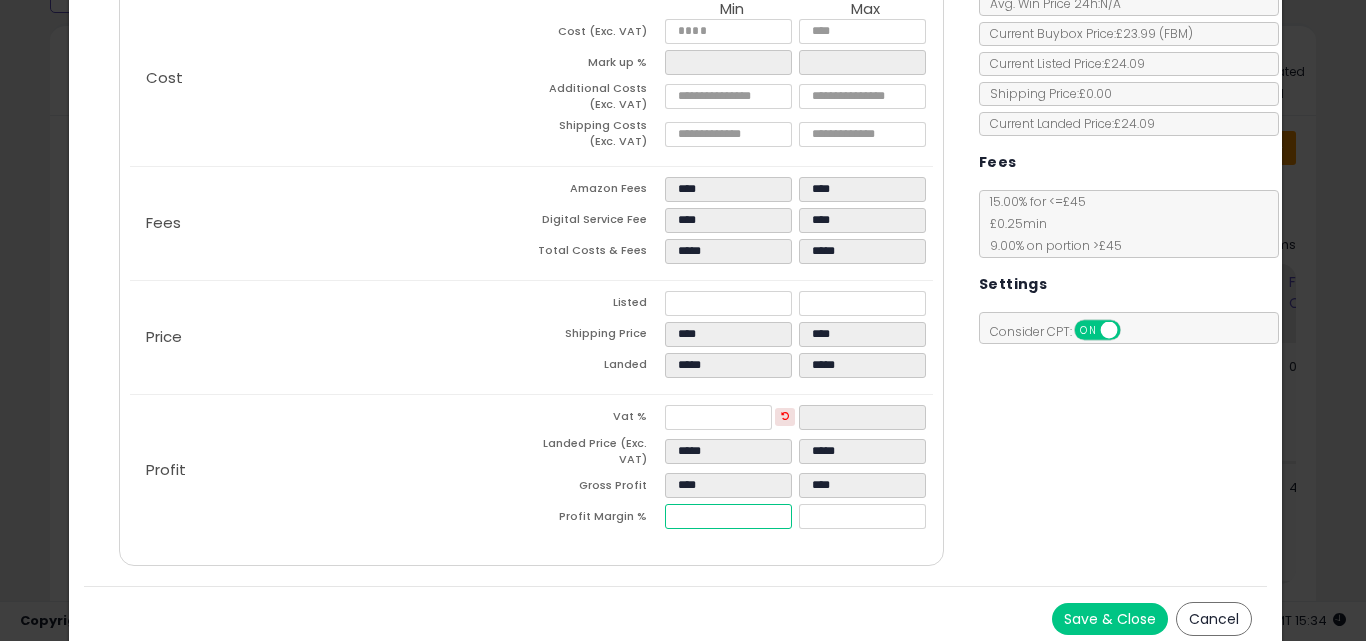 click on "****" at bounding box center [728, 516] 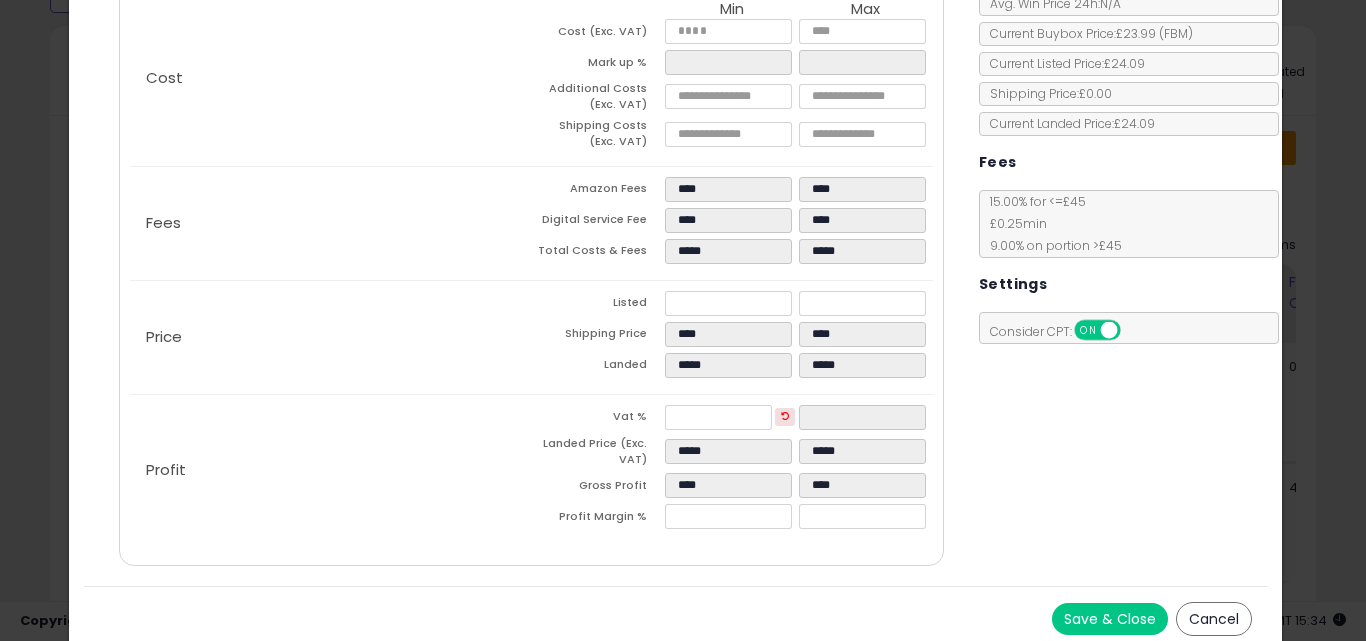 type on "****" 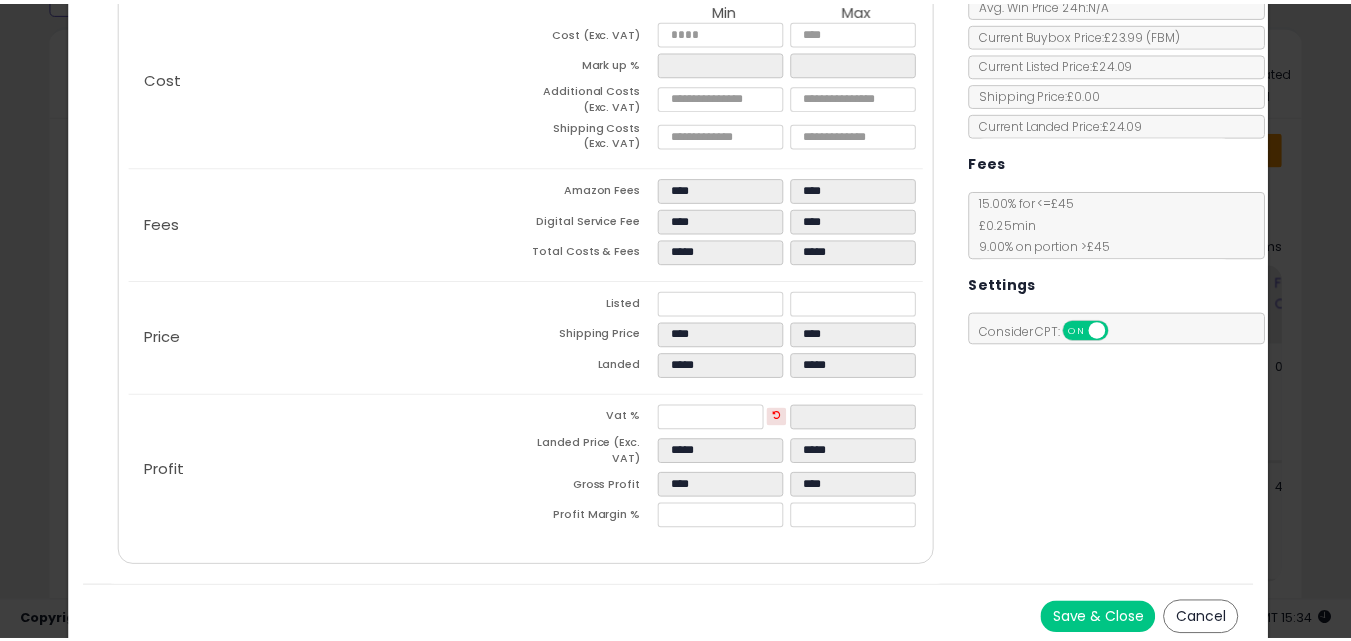scroll, scrollTop: 0, scrollLeft: 0, axis: both 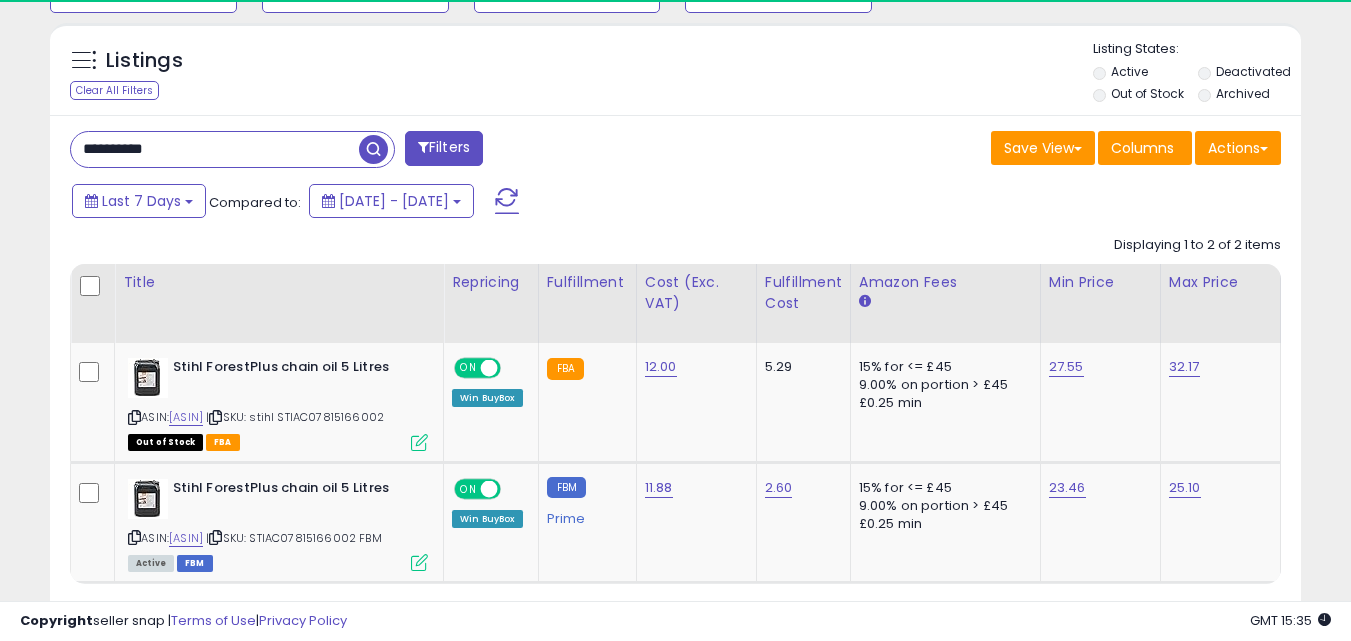 click on "**********" at bounding box center (215, 149) 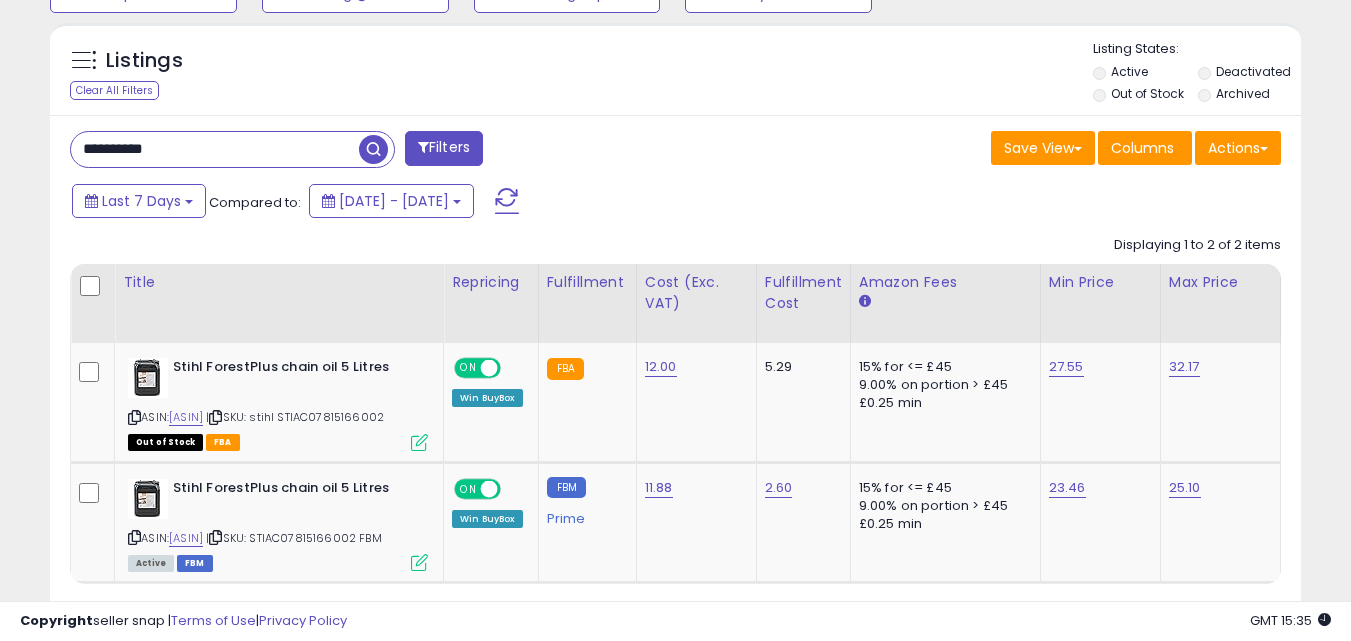 click on "**********" at bounding box center (215, 149) 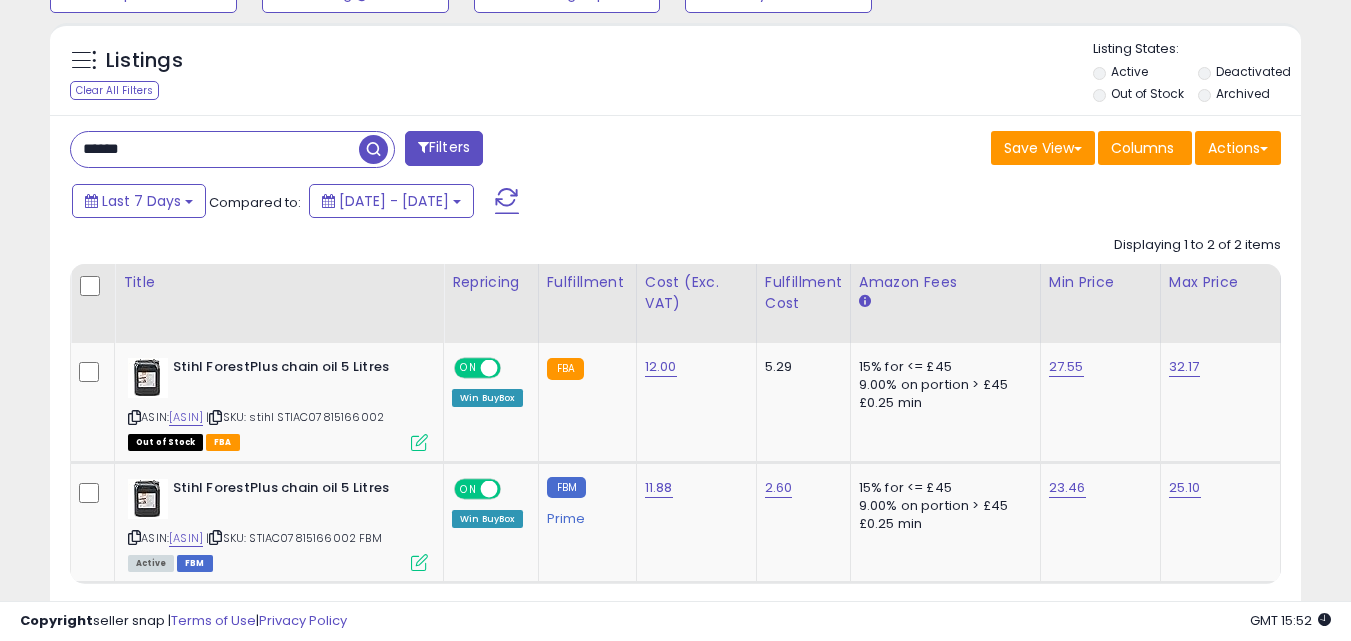 click on "******" at bounding box center [215, 149] 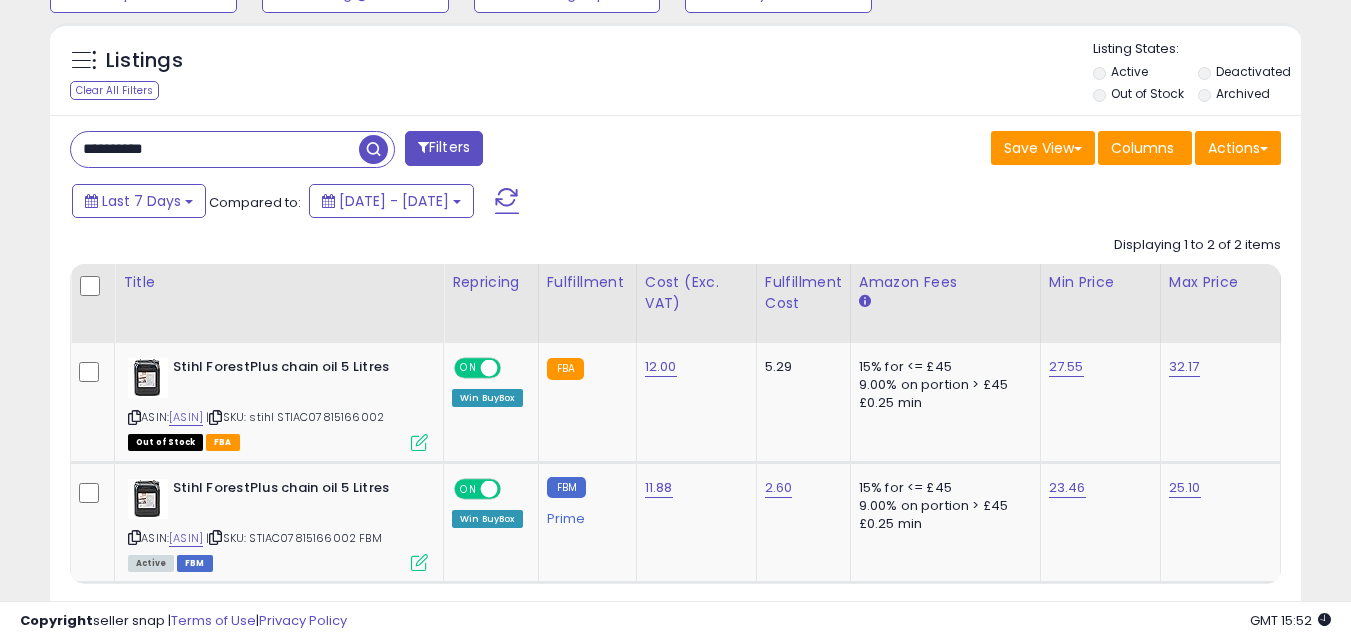 type on "**********" 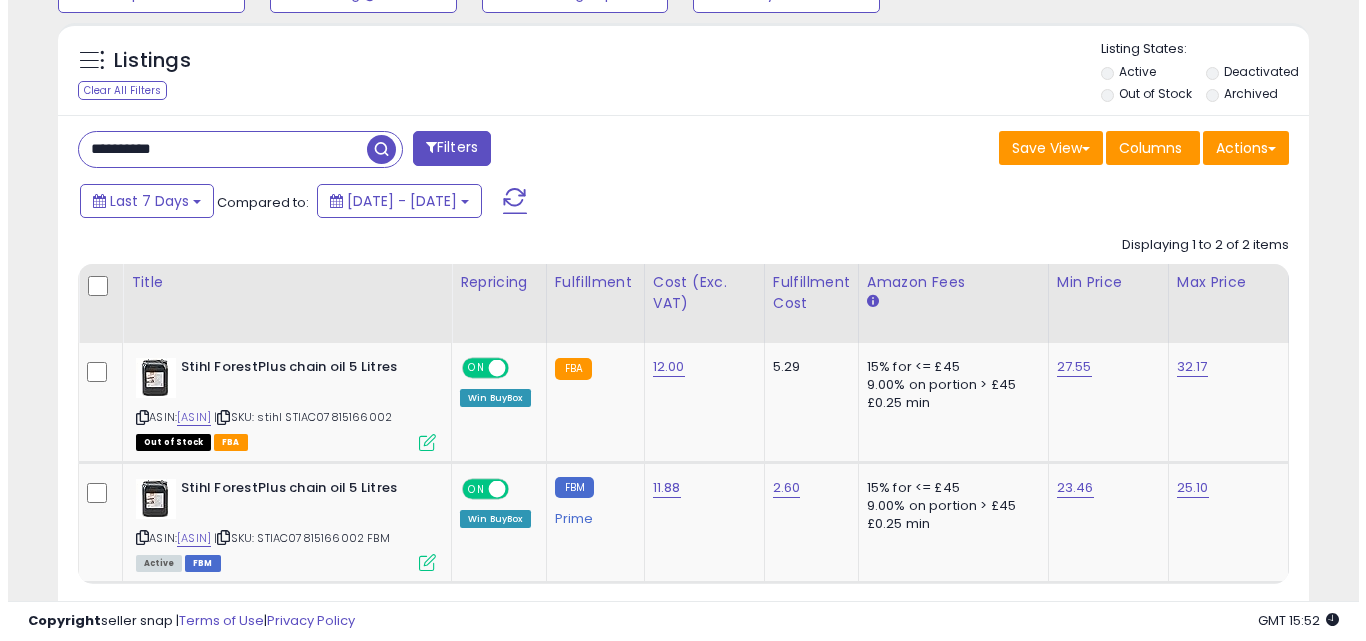 scroll, scrollTop: 579, scrollLeft: 0, axis: vertical 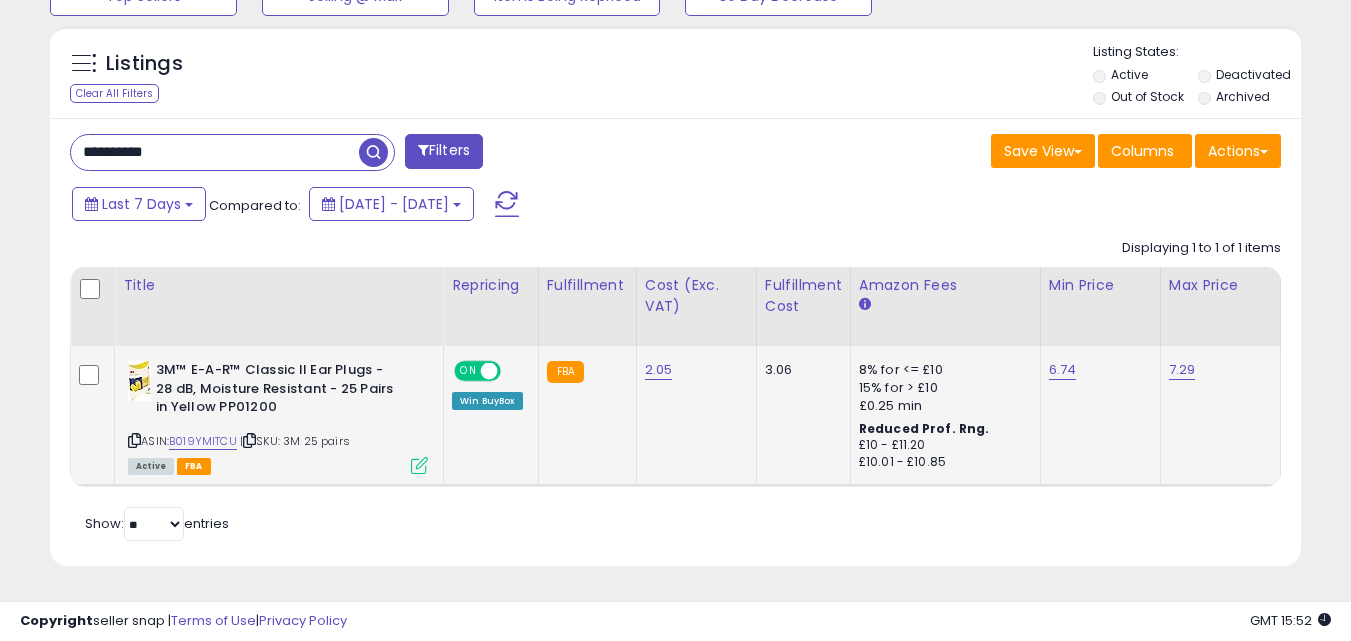 click on "ASIN:  [ASIN]    |   SKU: 3M 25 pairs Active FBA" at bounding box center (278, 416) 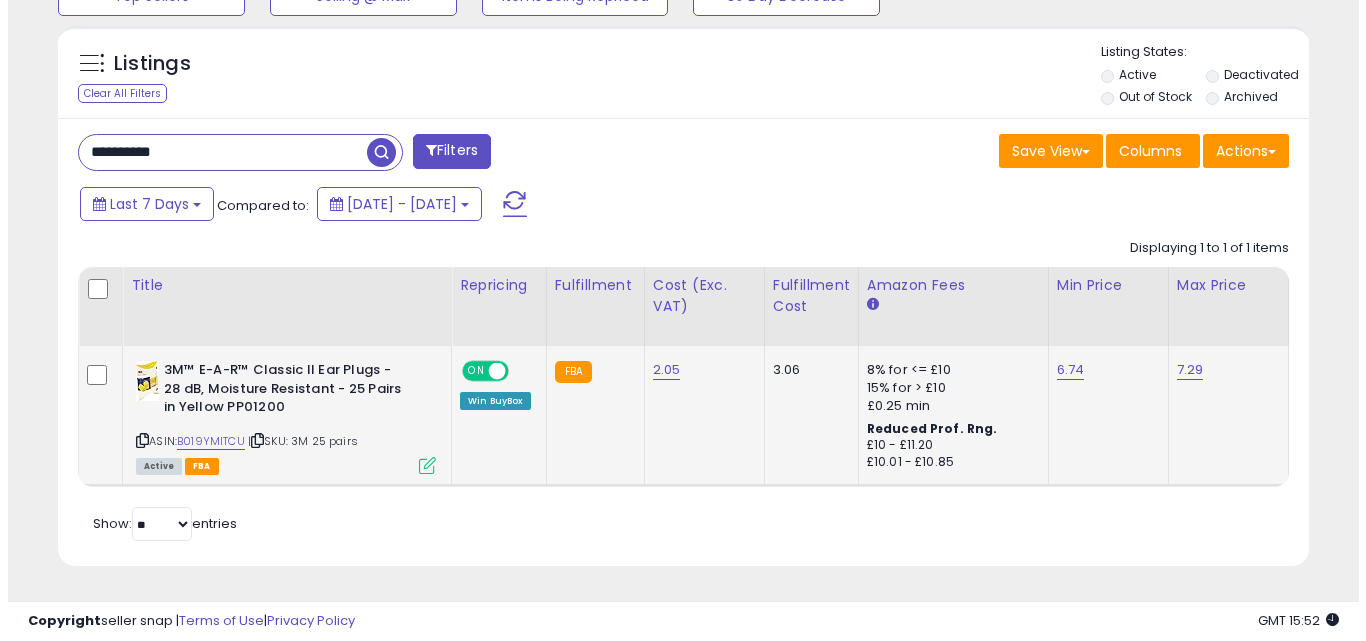 scroll, scrollTop: 999590, scrollLeft: 999267, axis: both 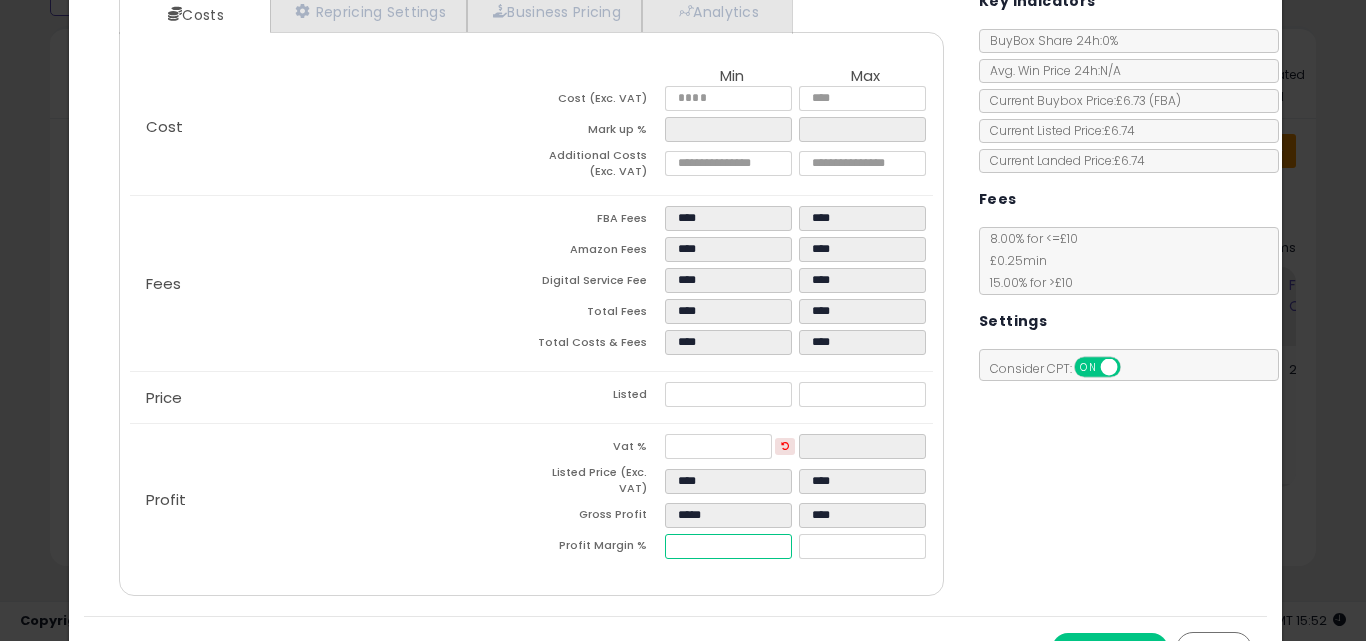 click on "*****" at bounding box center [728, 546] 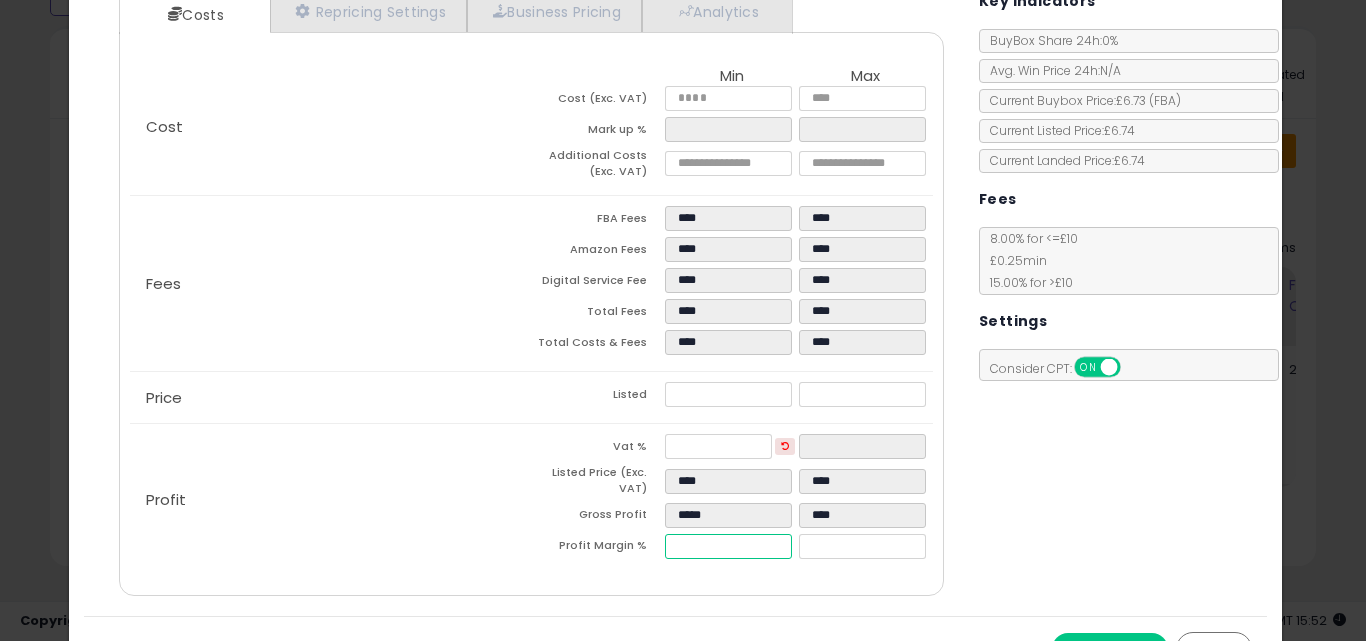 type on "**" 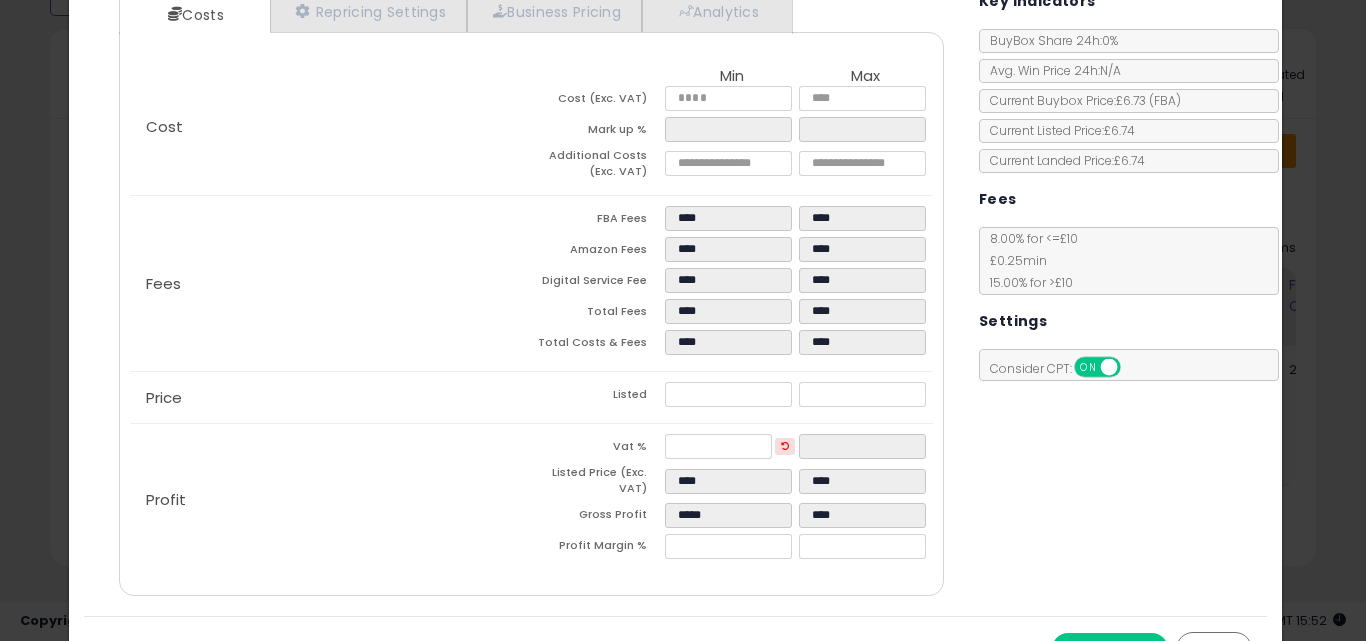 type on "******" 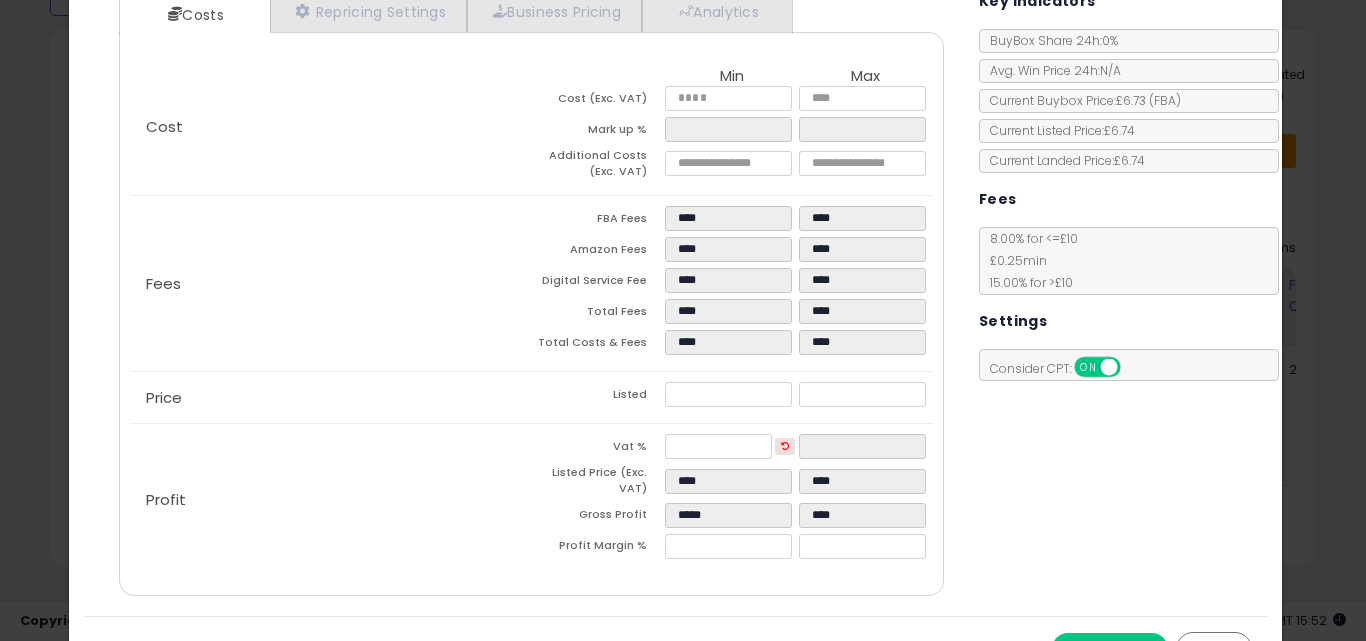 click on "Save & Close" at bounding box center (1110, 649) 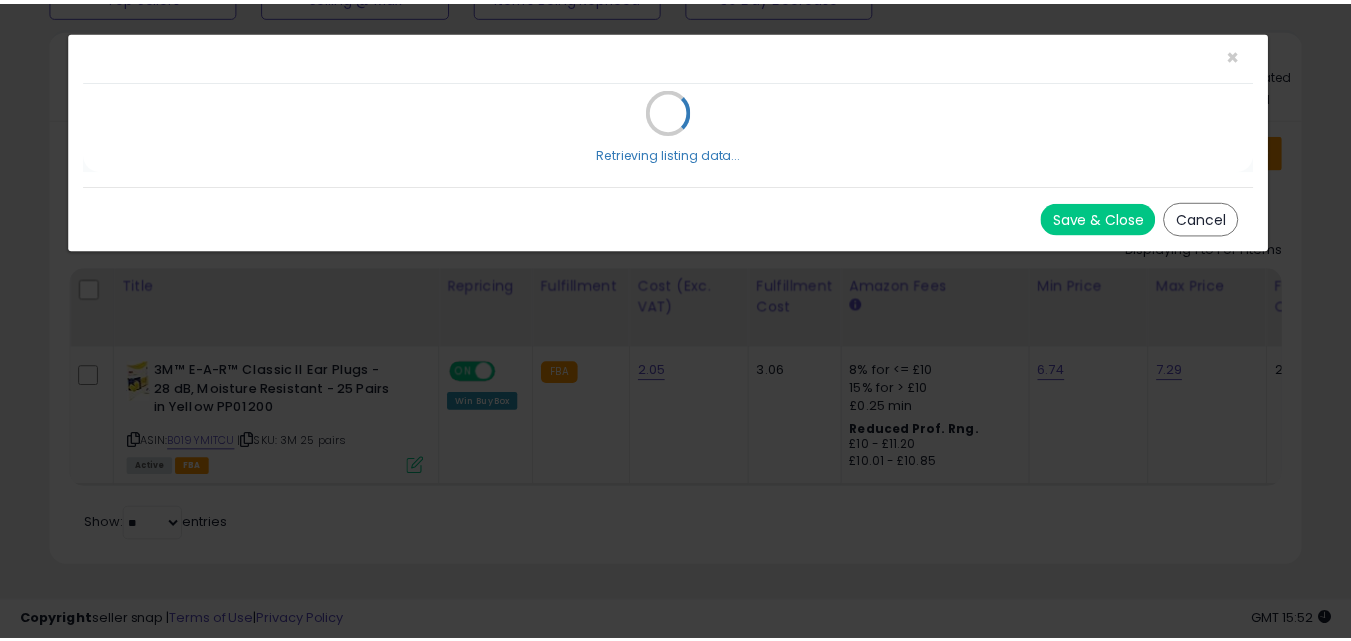 scroll, scrollTop: 0, scrollLeft: 0, axis: both 